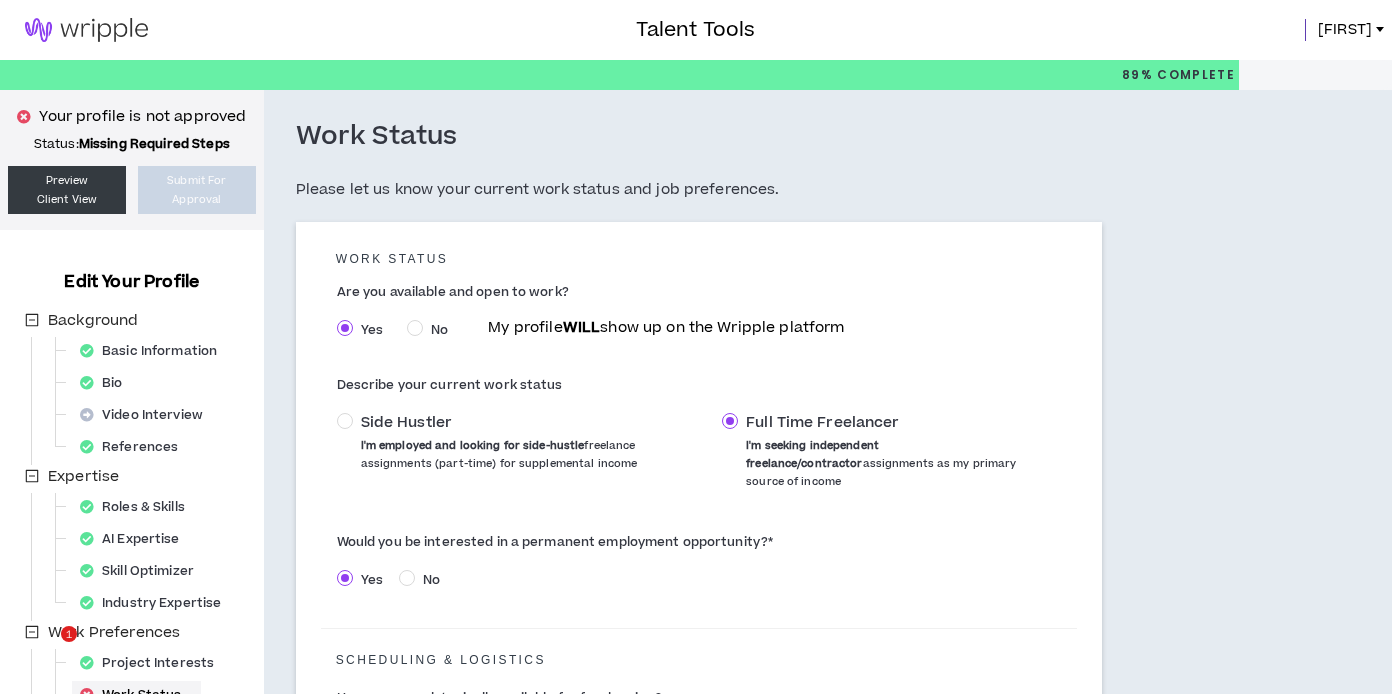 scroll, scrollTop: 0, scrollLeft: 0, axis: both 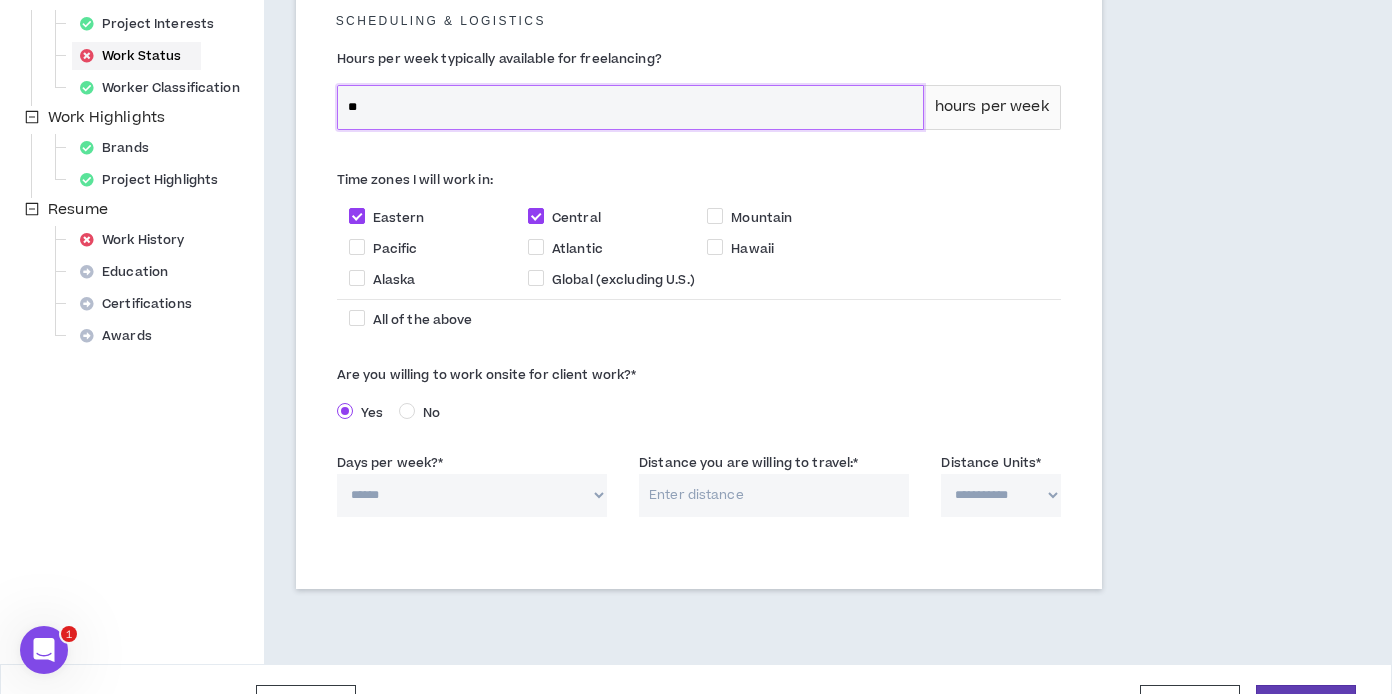 drag, startPoint x: 367, startPoint y: 87, endPoint x: 341, endPoint y: 79, distance: 27.202942 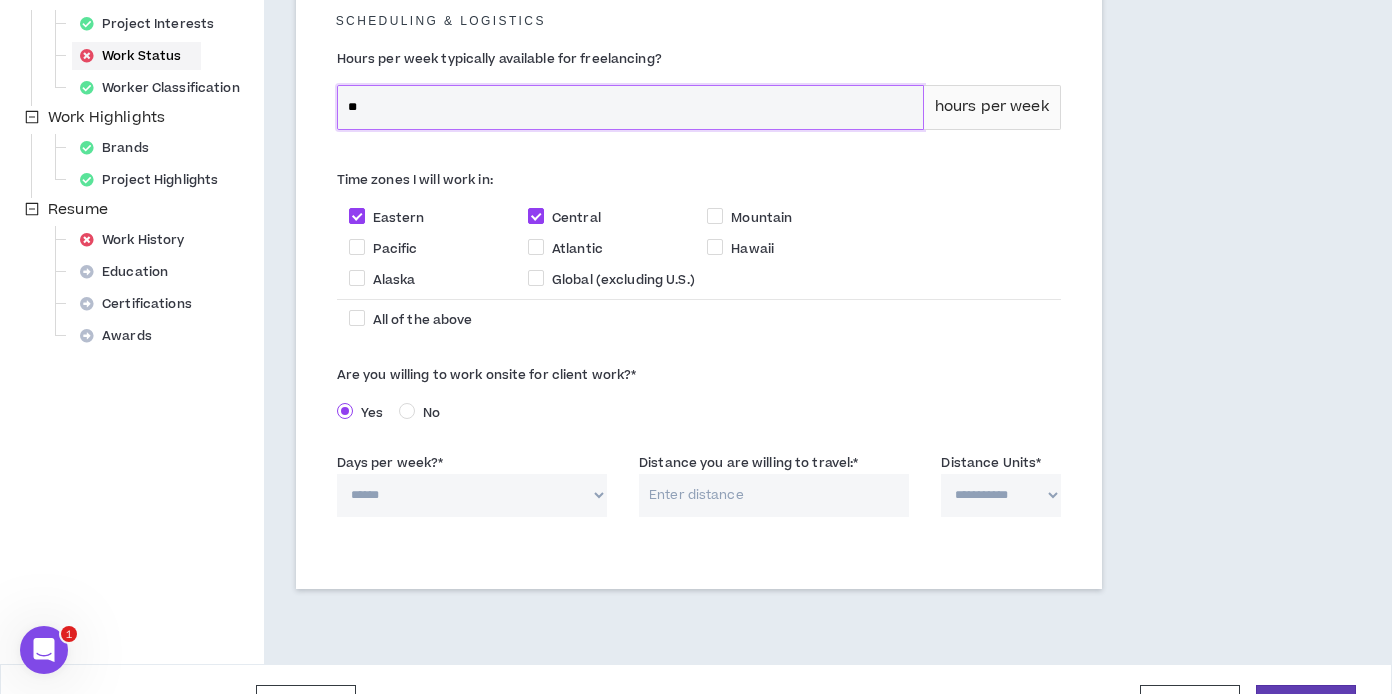 scroll, scrollTop: 654, scrollLeft: 0, axis: vertical 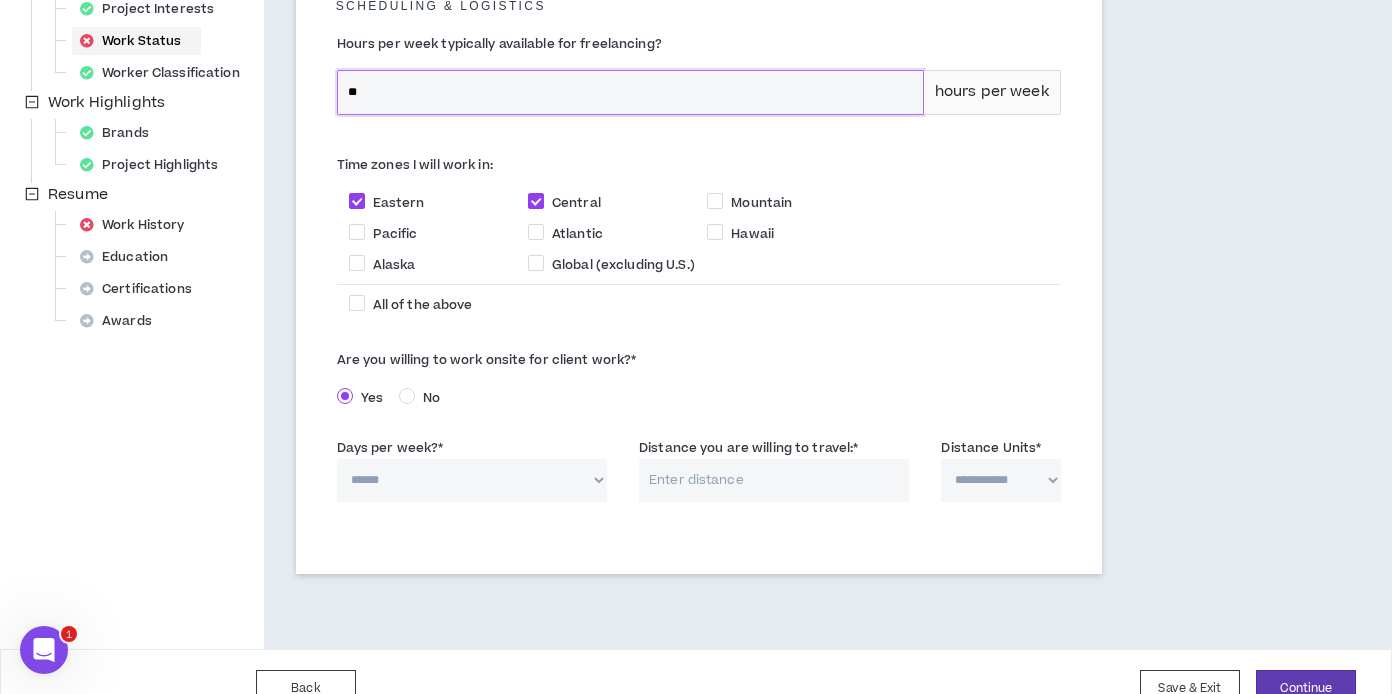click on "Time zones I will work in: Eastern Central Mountain Pacific Atlantic Hawaii Alaska Global (excluding U.S.) All of the above" at bounding box center [699, 236] 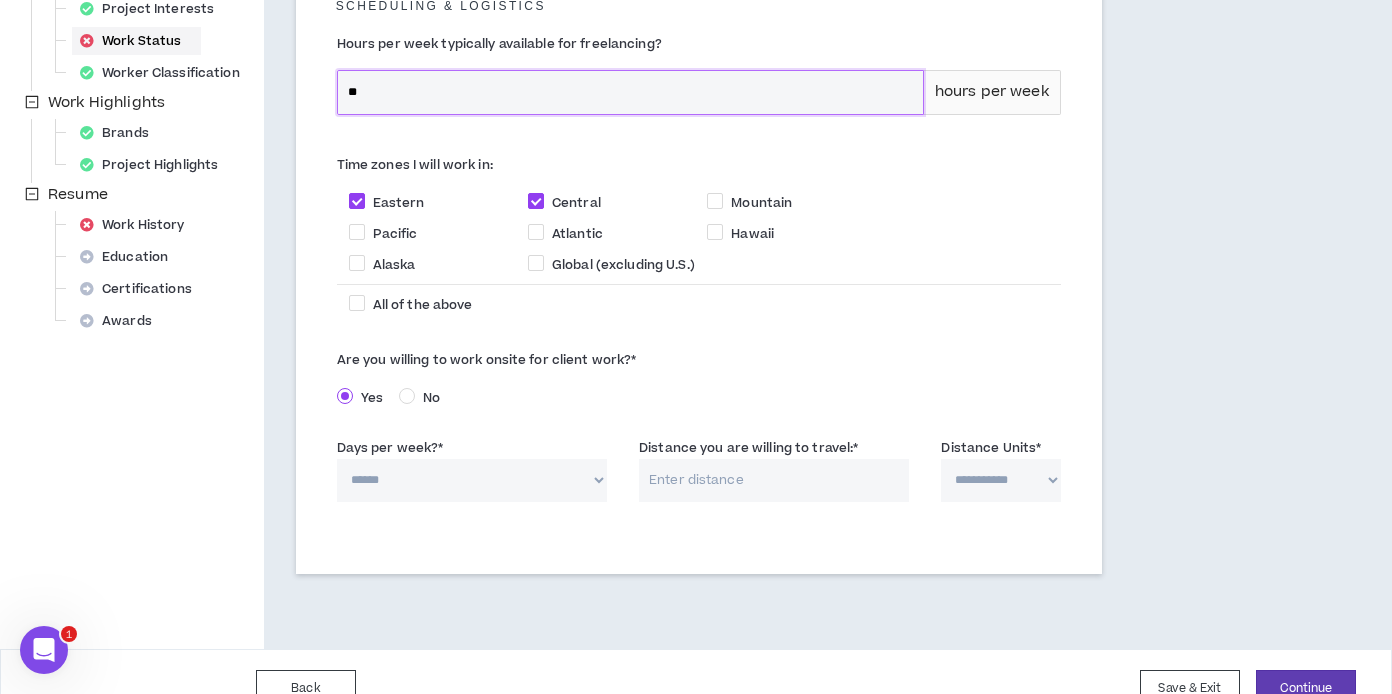 click on "**" at bounding box center (630, 92) 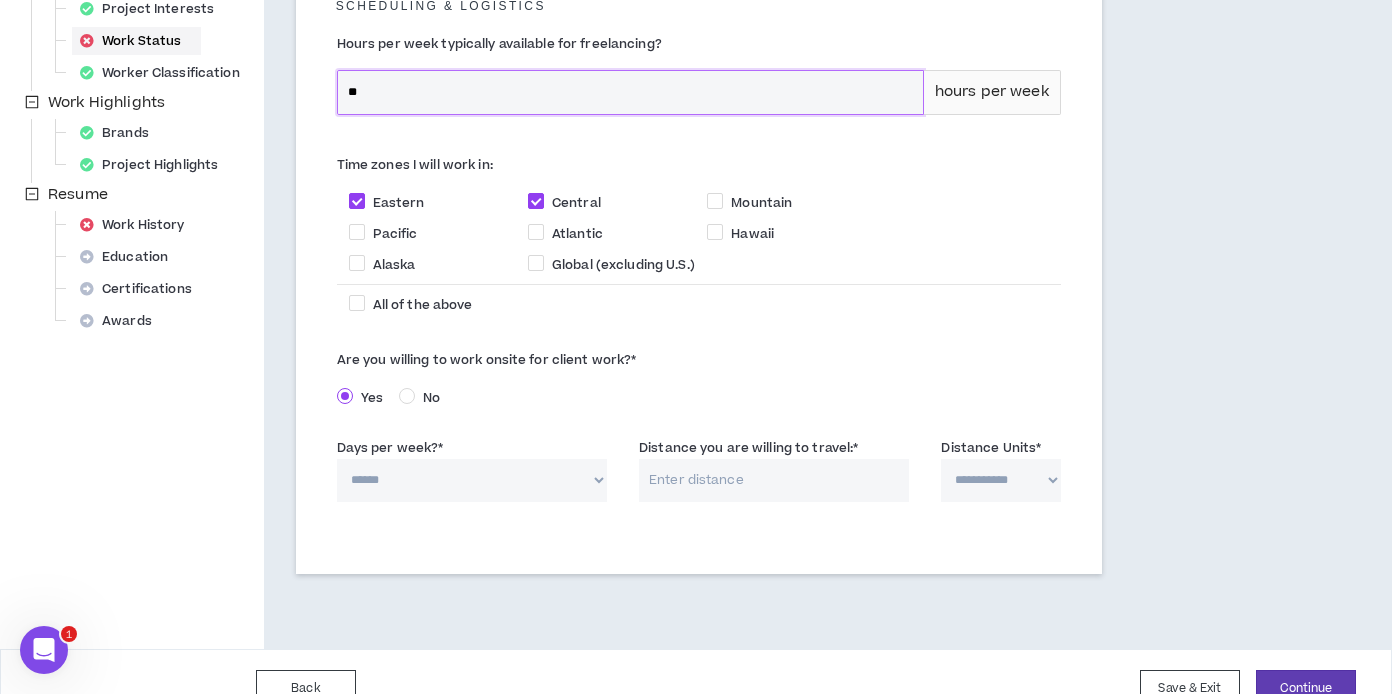 type on "**" 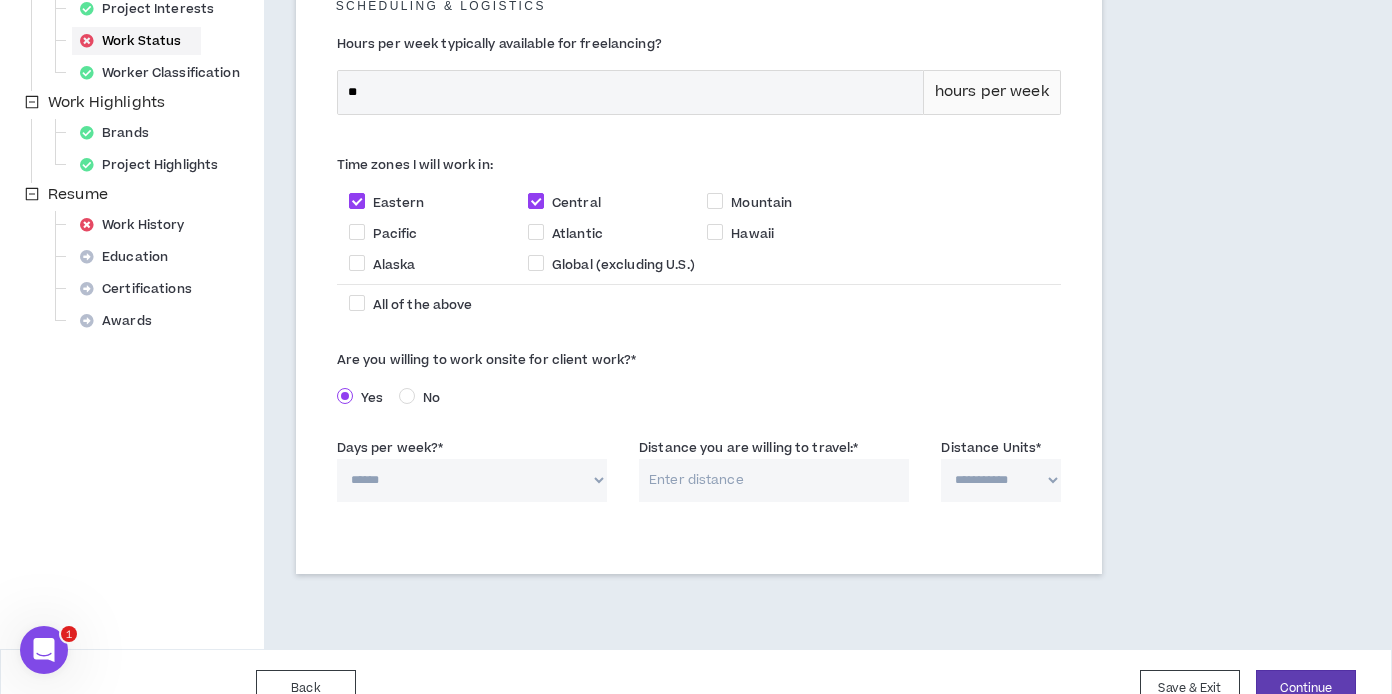 click on "Time zones I will work in: Eastern Central Mountain Pacific Atlantic Hawaii Alaska Global (excluding U.S.) All of the above" at bounding box center [699, 236] 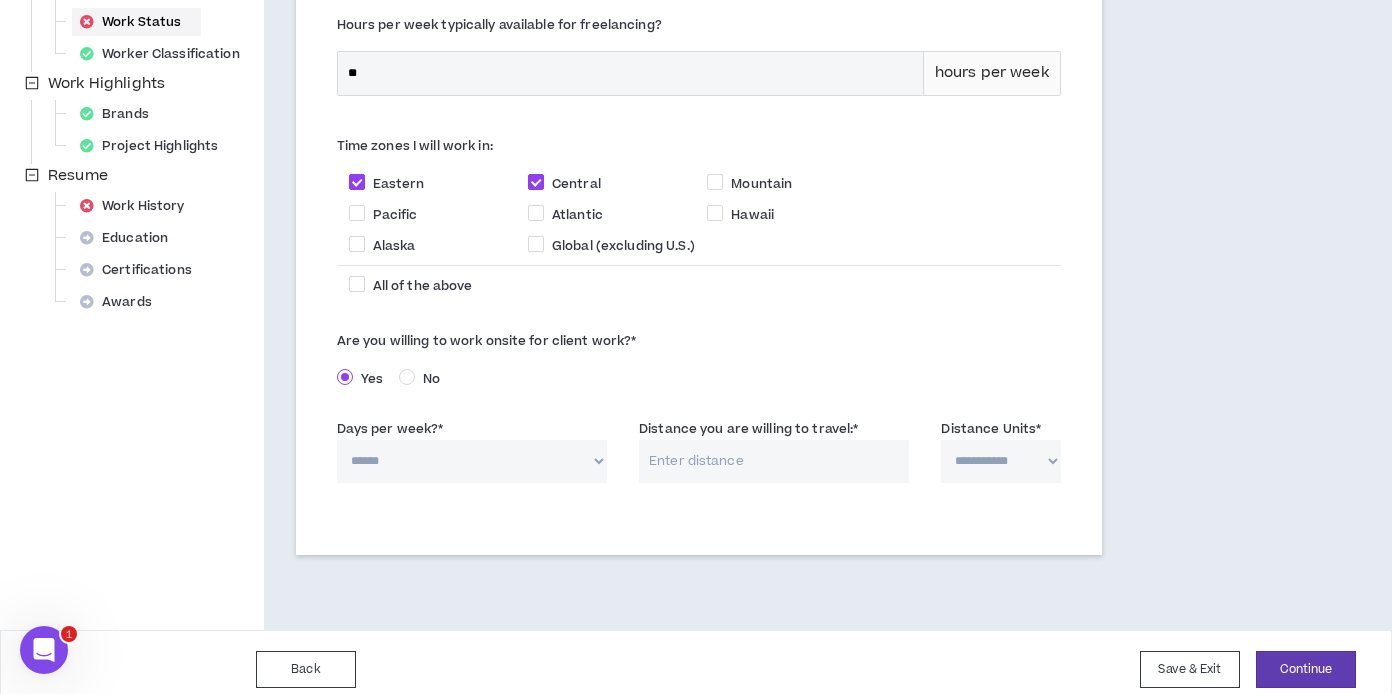 click on "****** * * * * *" at bounding box center [472, 461] 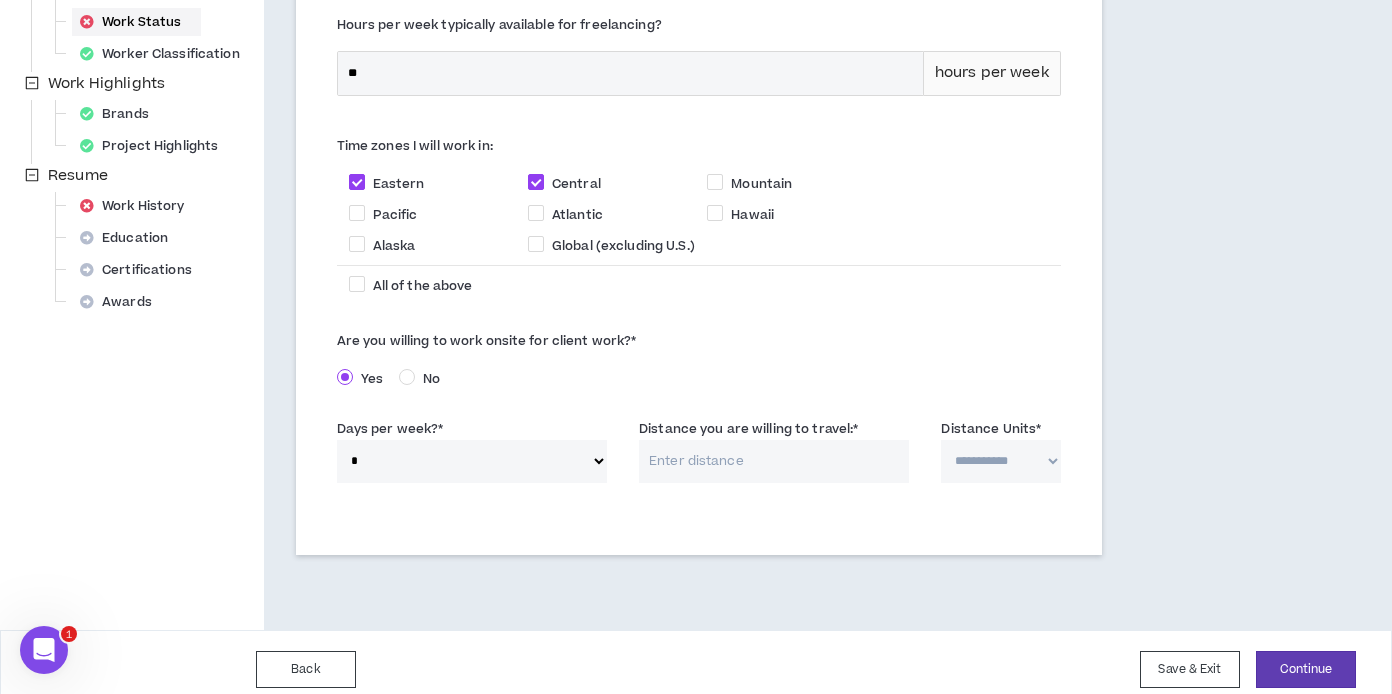 click on "Distance you are willing to travel:  *" at bounding box center (774, 461) 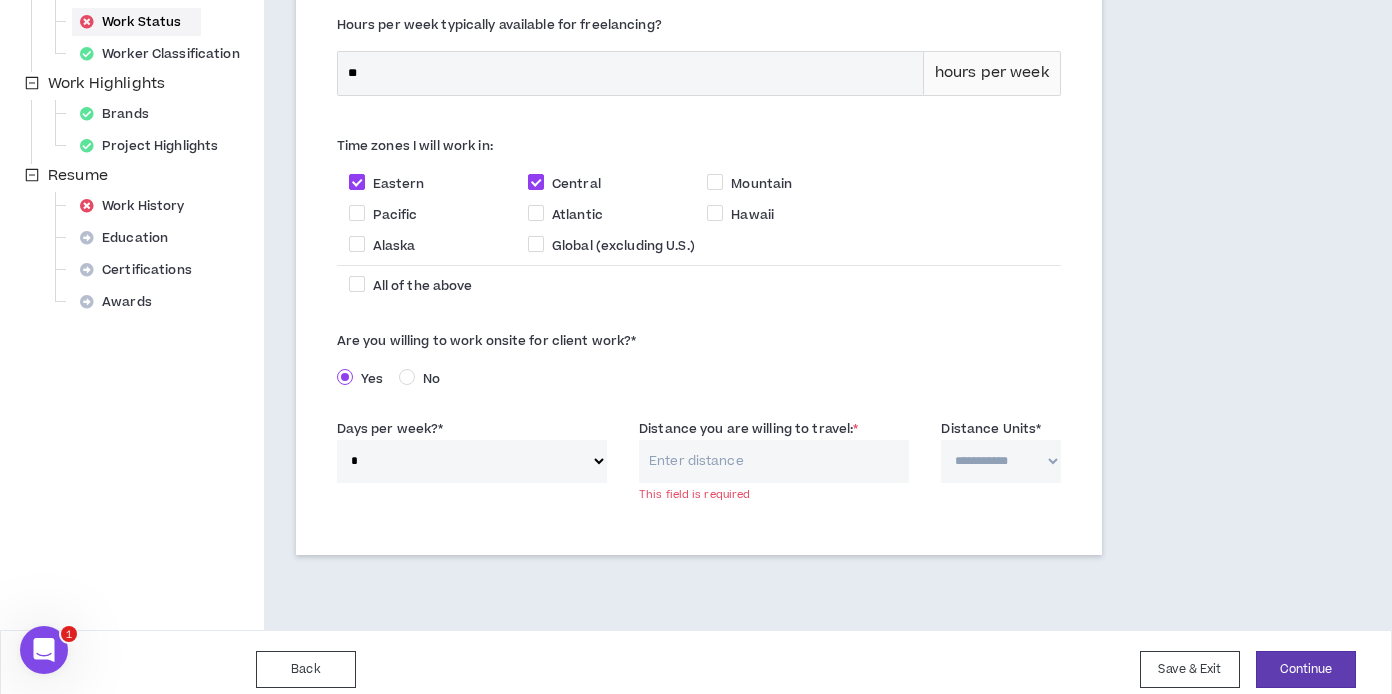 click on "Distance you are willing to travel:  *" at bounding box center (774, 461) 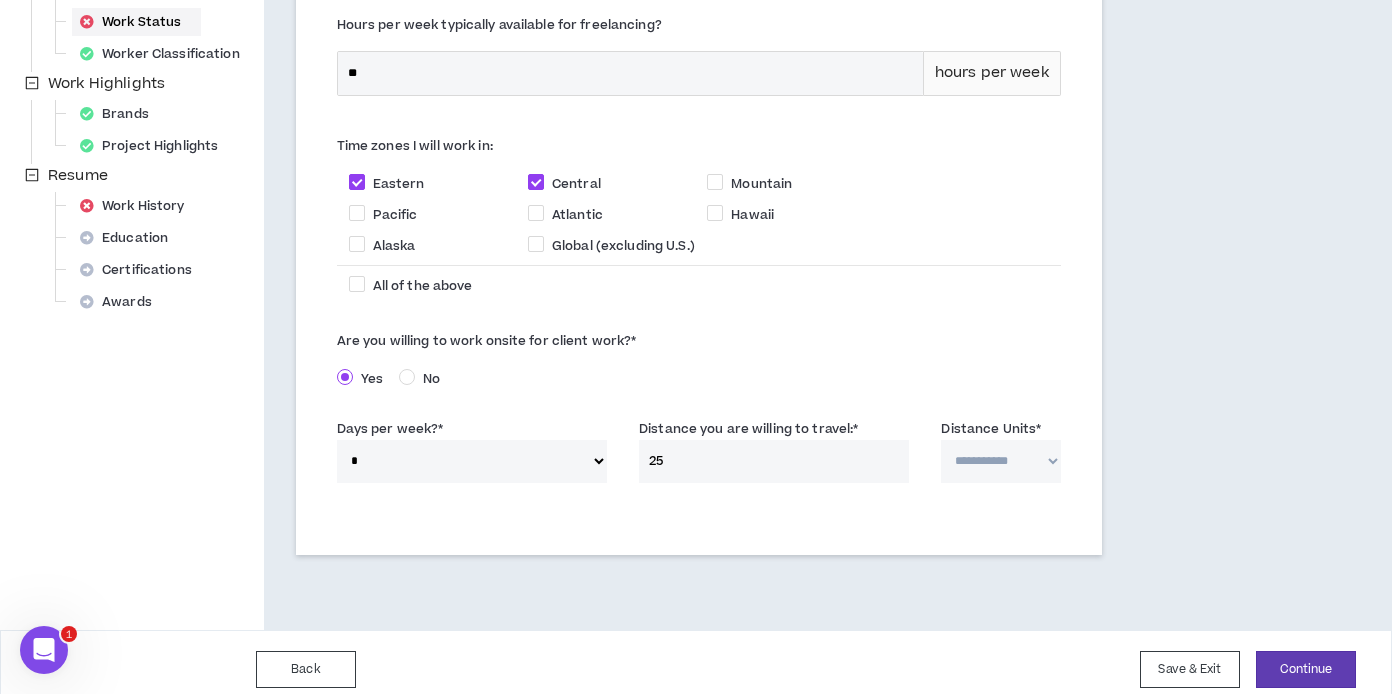 type on "25" 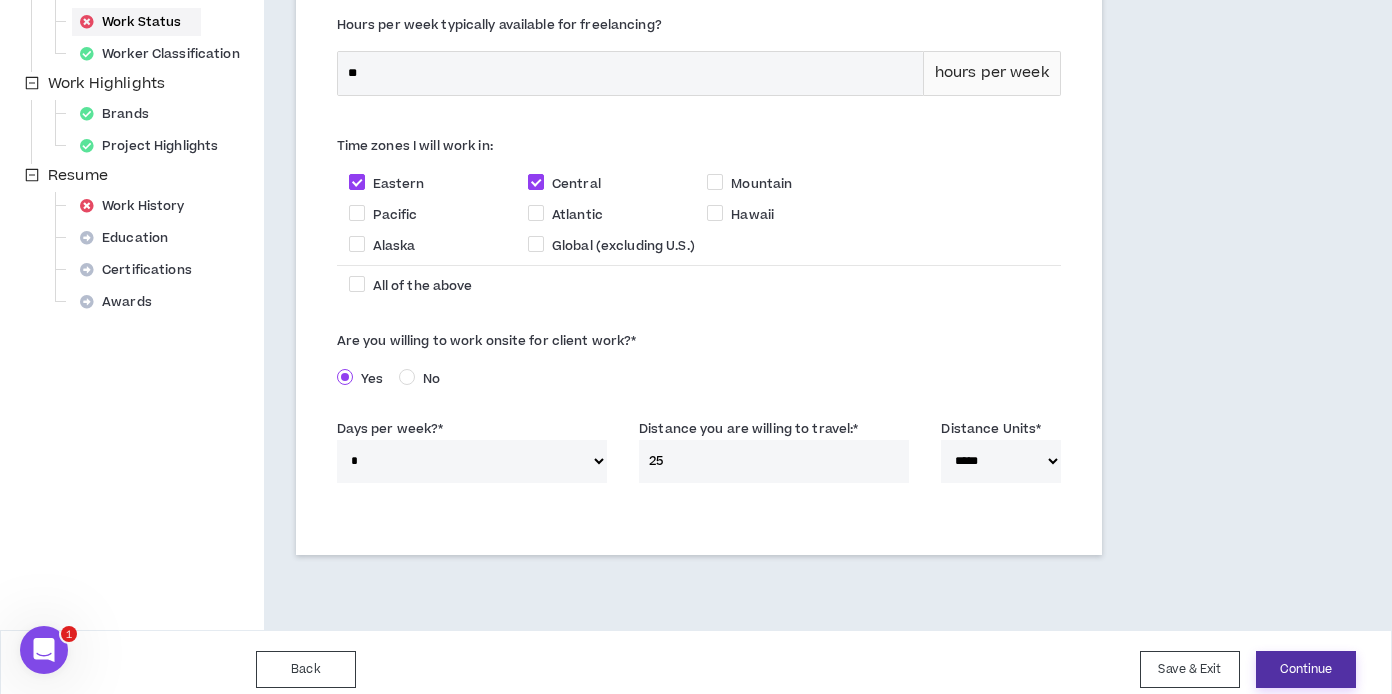 click on "Continue" at bounding box center (1306, 669) 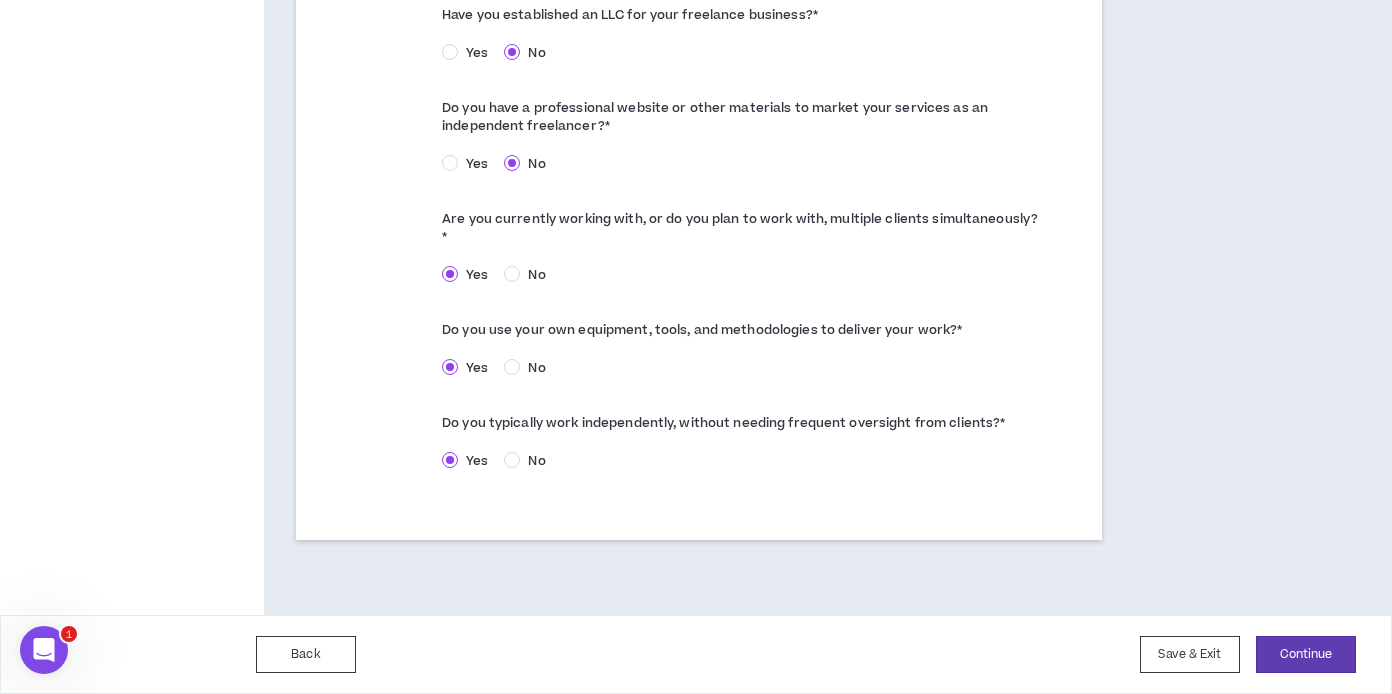 scroll, scrollTop: 1146, scrollLeft: 0, axis: vertical 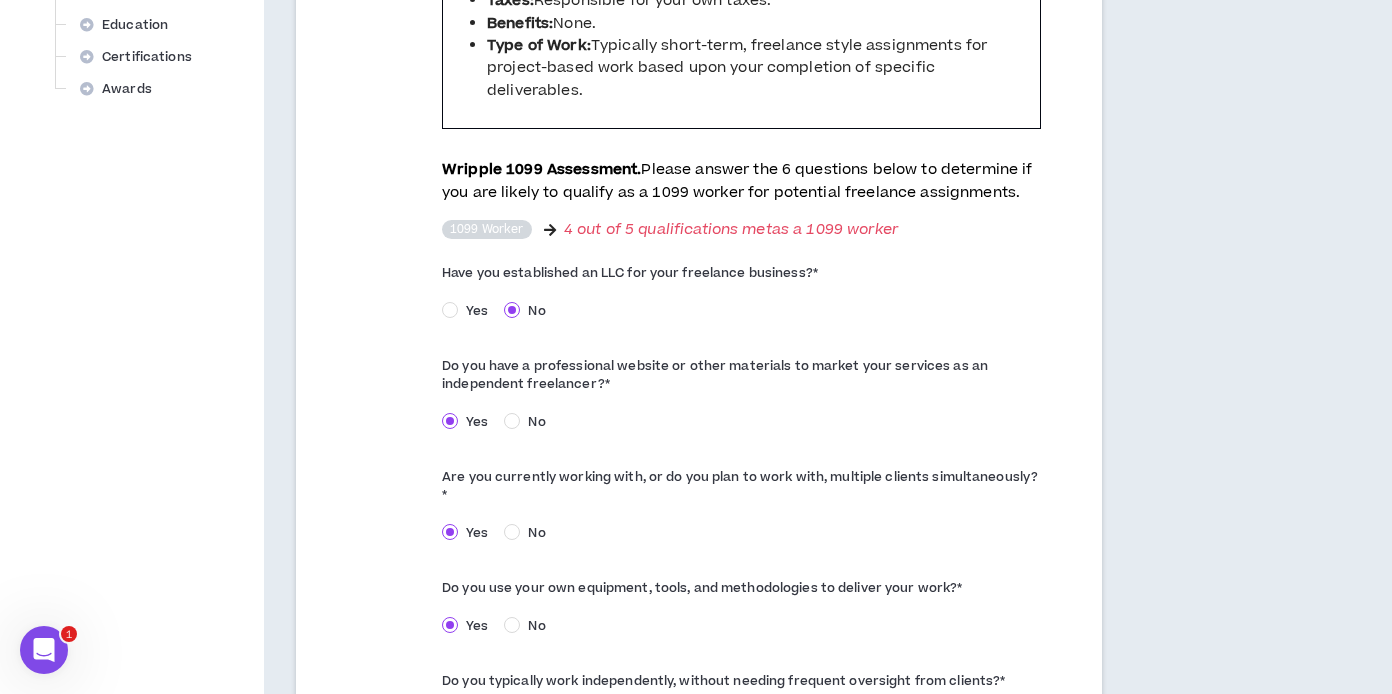 click on "Yes No" at bounding box center (741, 425) 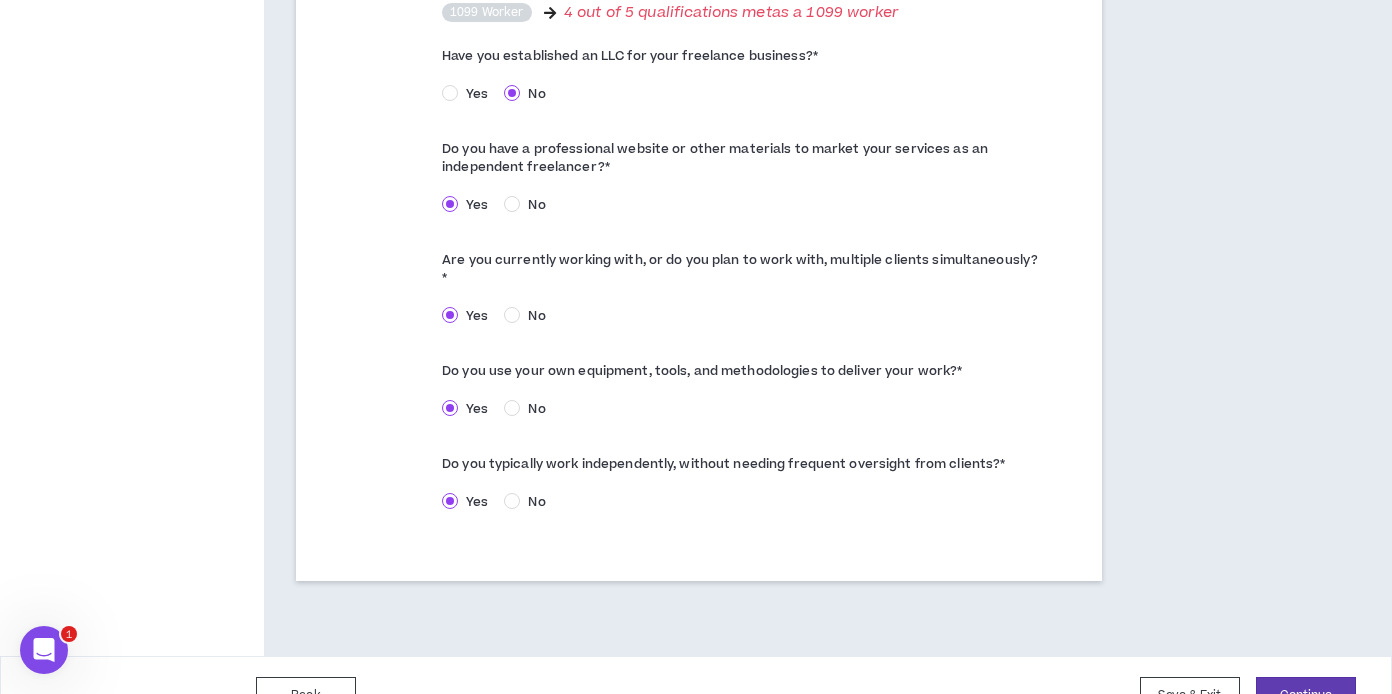 scroll, scrollTop: 1146, scrollLeft: 0, axis: vertical 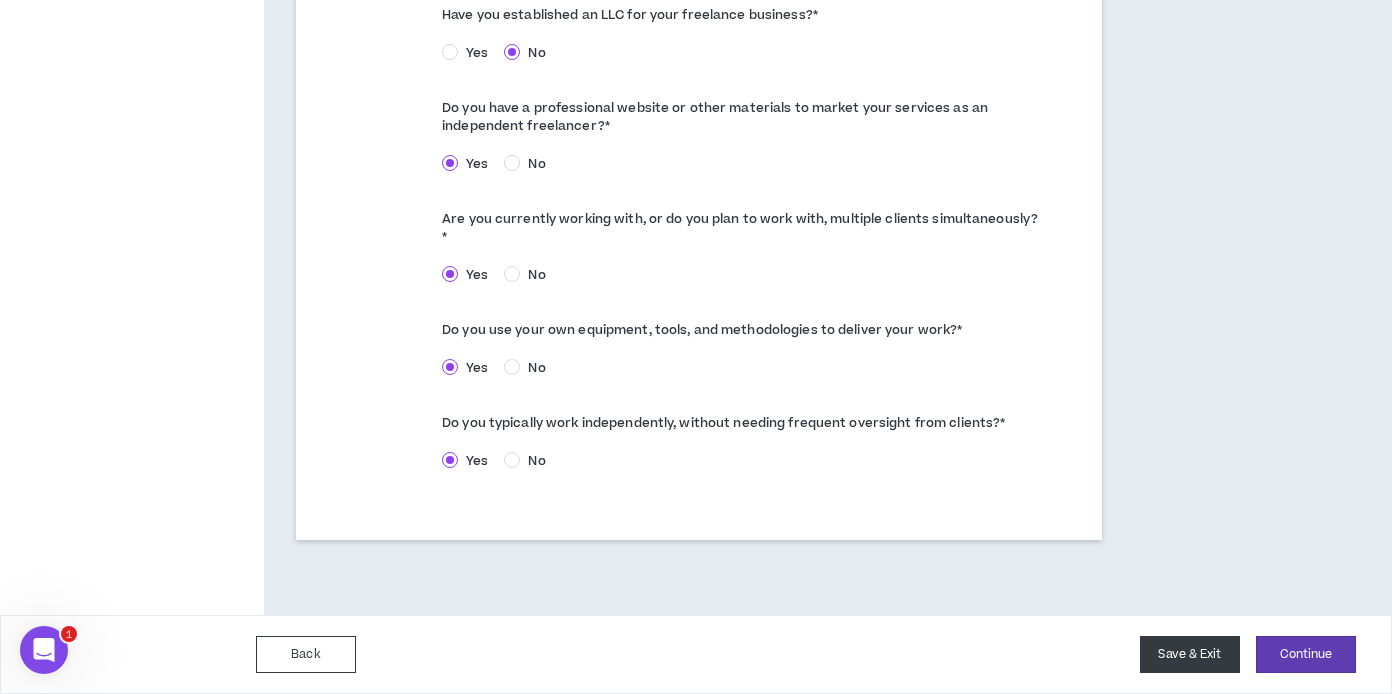 click on "Save & Exit" at bounding box center (1190, 654) 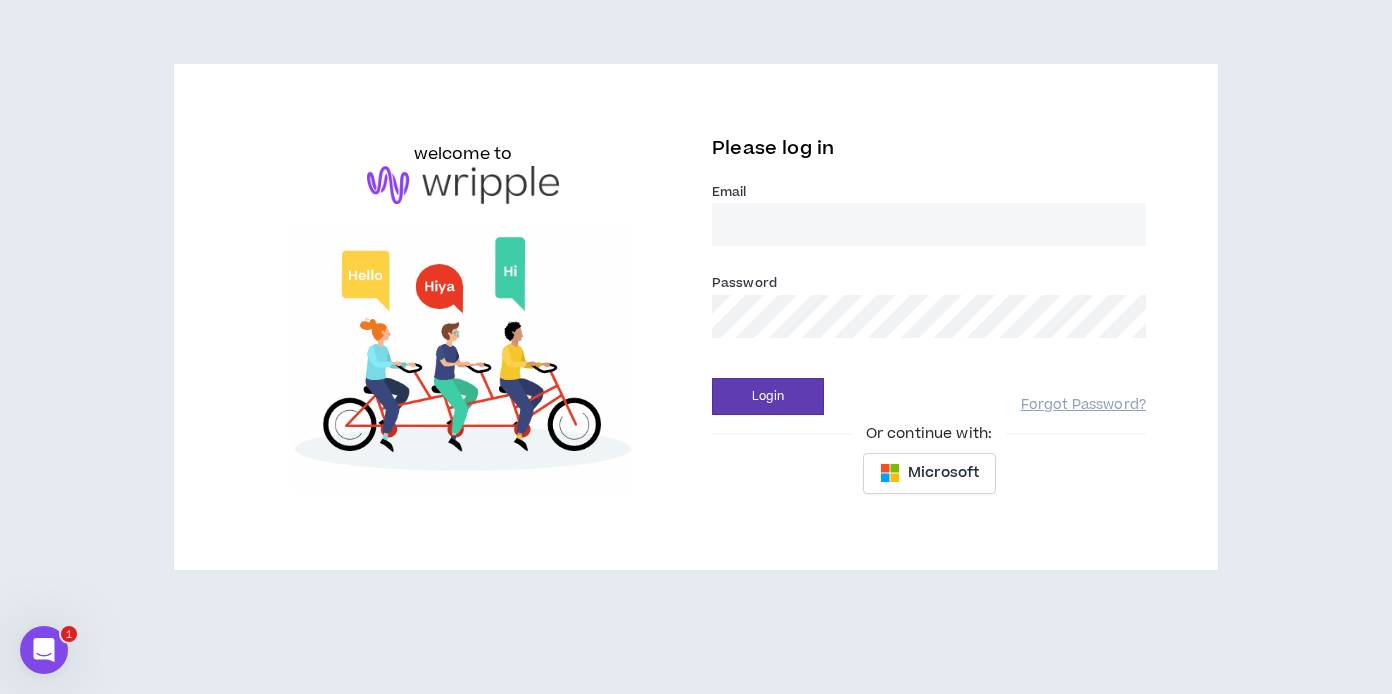 scroll, scrollTop: 0, scrollLeft: 0, axis: both 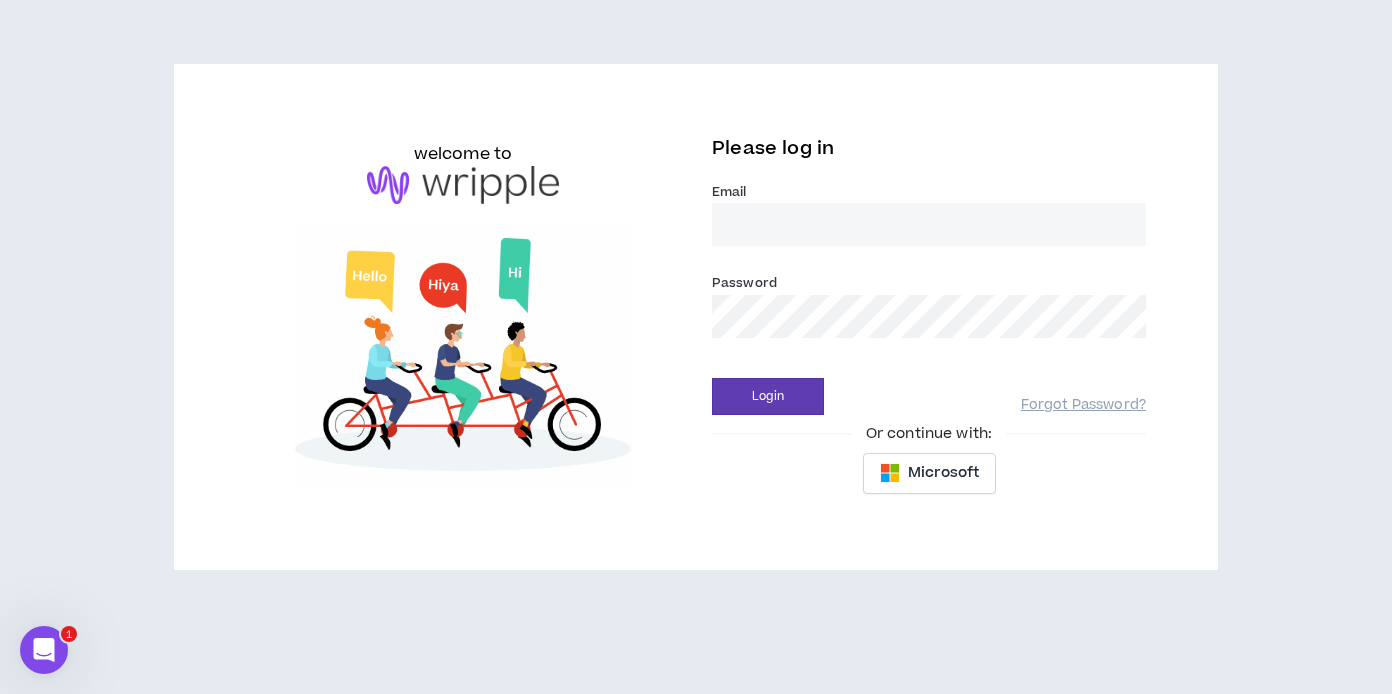 type on "[EMAIL]" 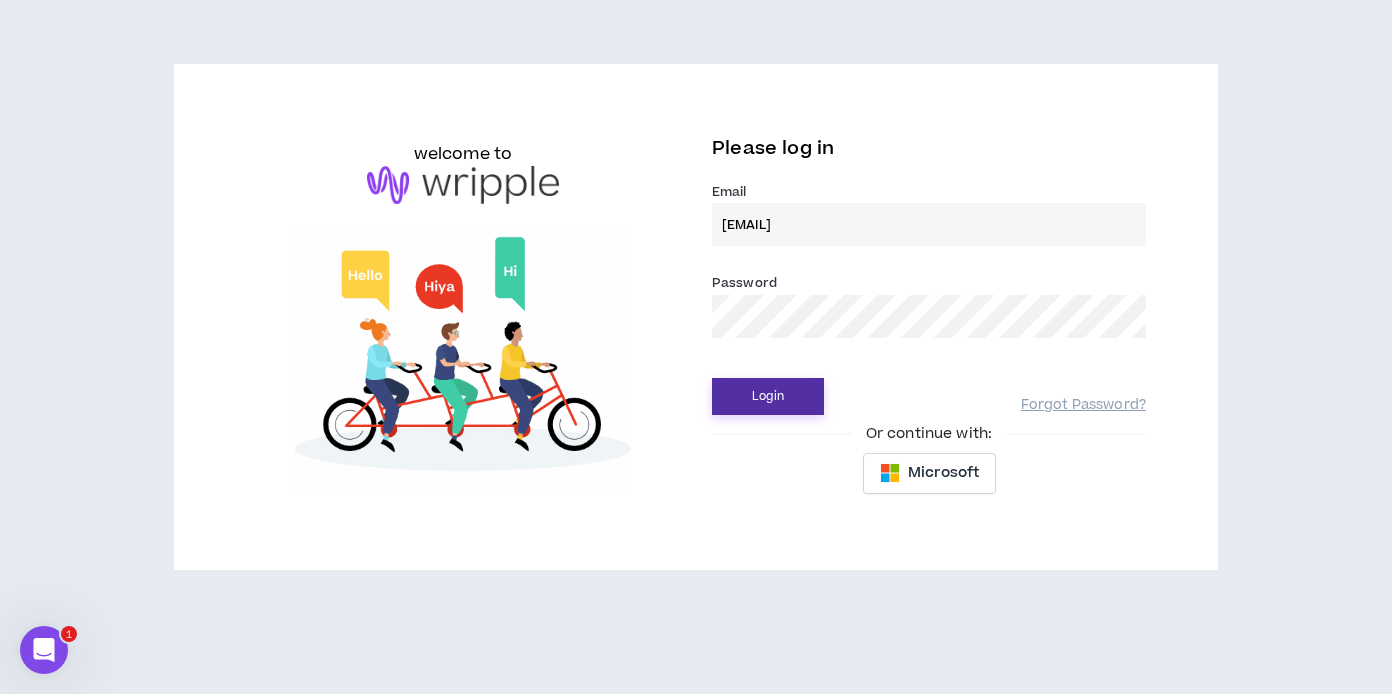 click on "Login" at bounding box center [768, 396] 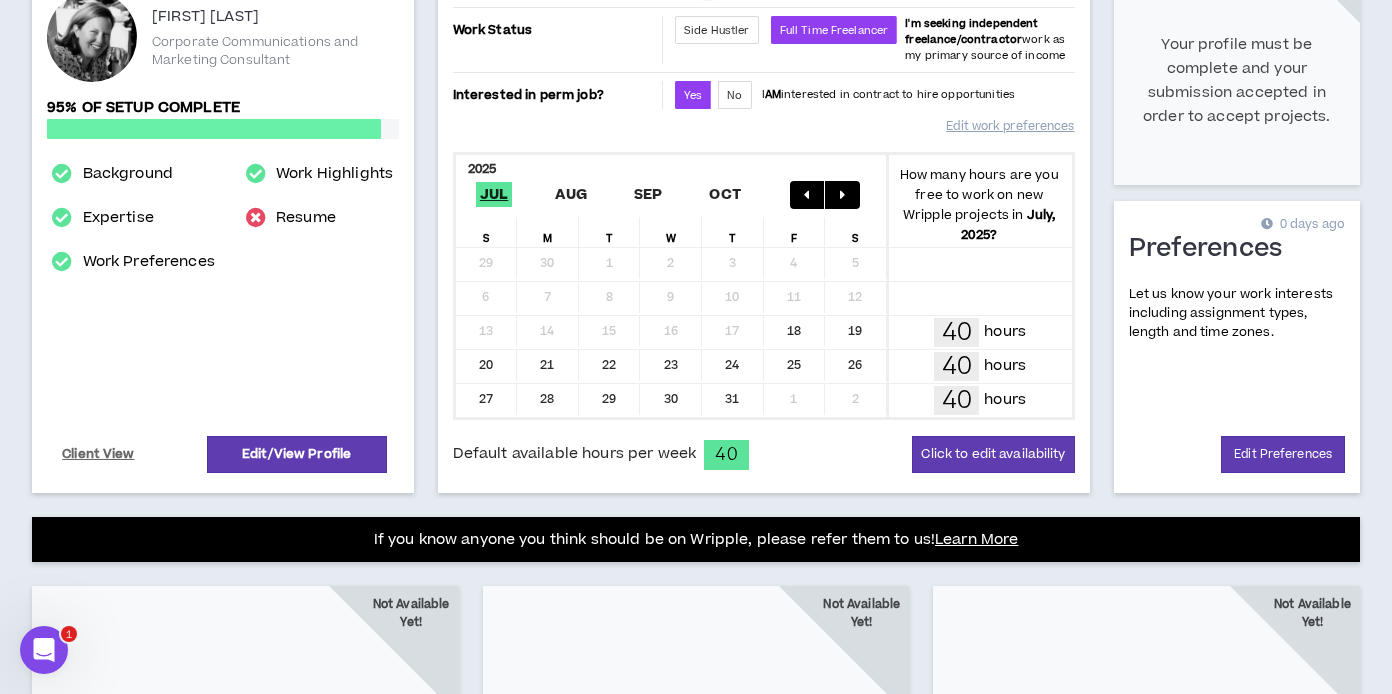 scroll, scrollTop: 389, scrollLeft: 0, axis: vertical 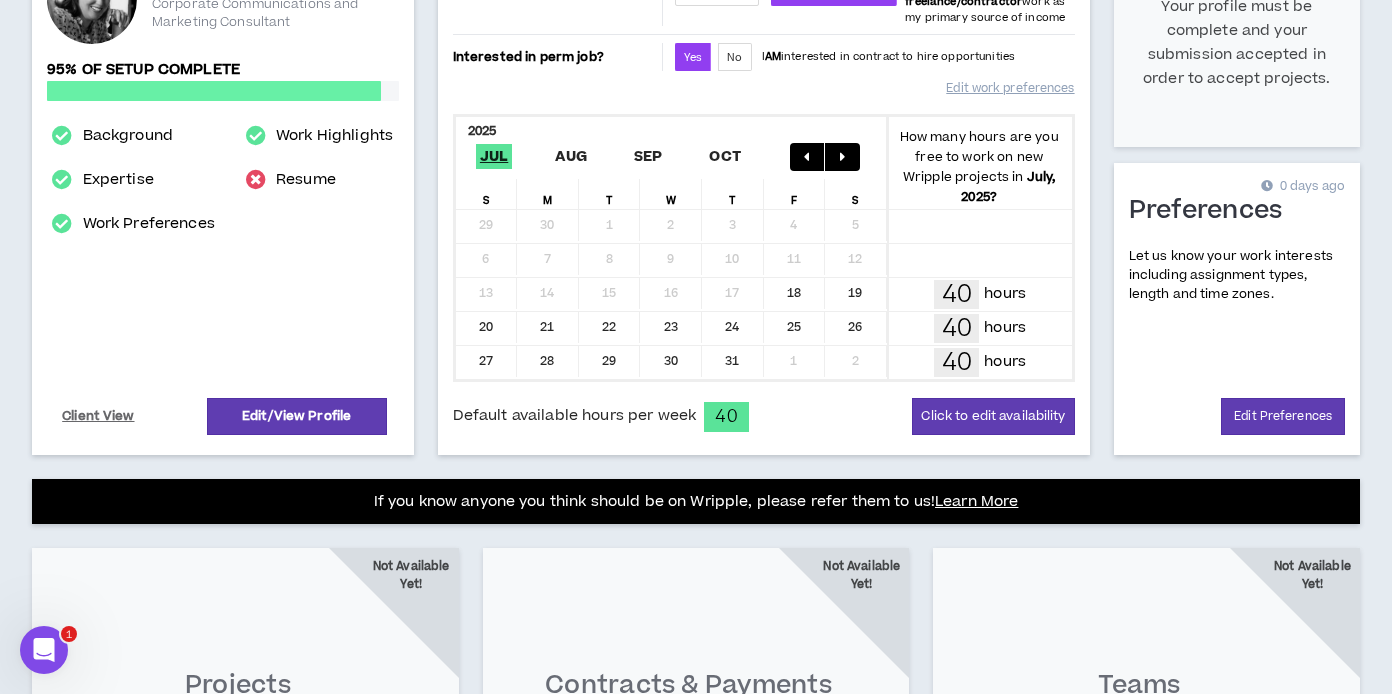 click at bounding box center (842, 157) 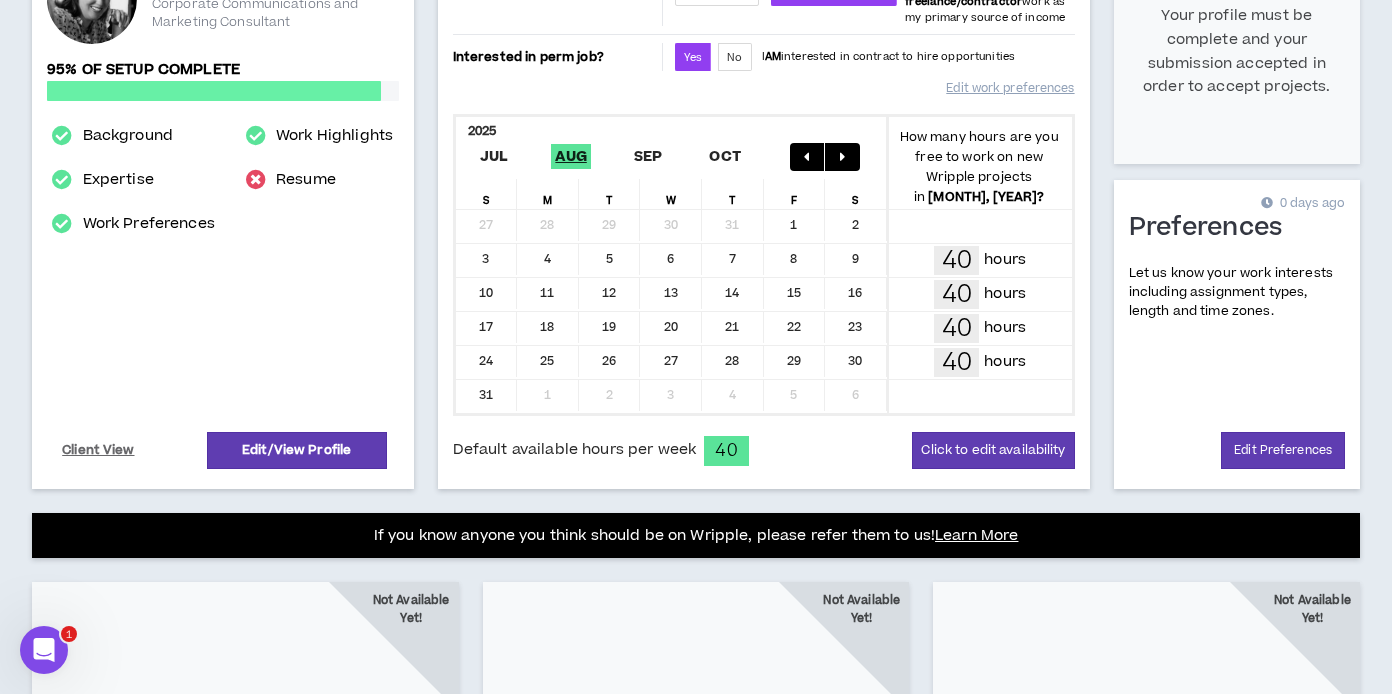 click at bounding box center [842, 157] 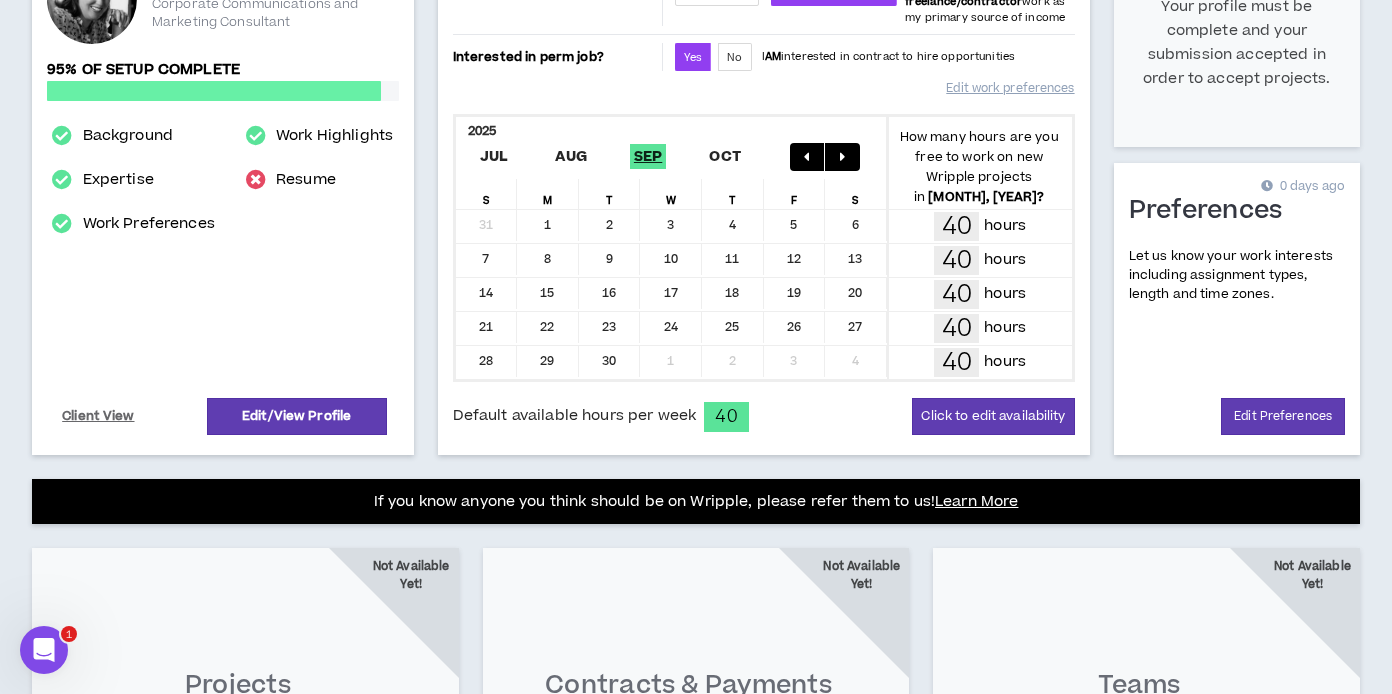 click at bounding box center (842, 157) 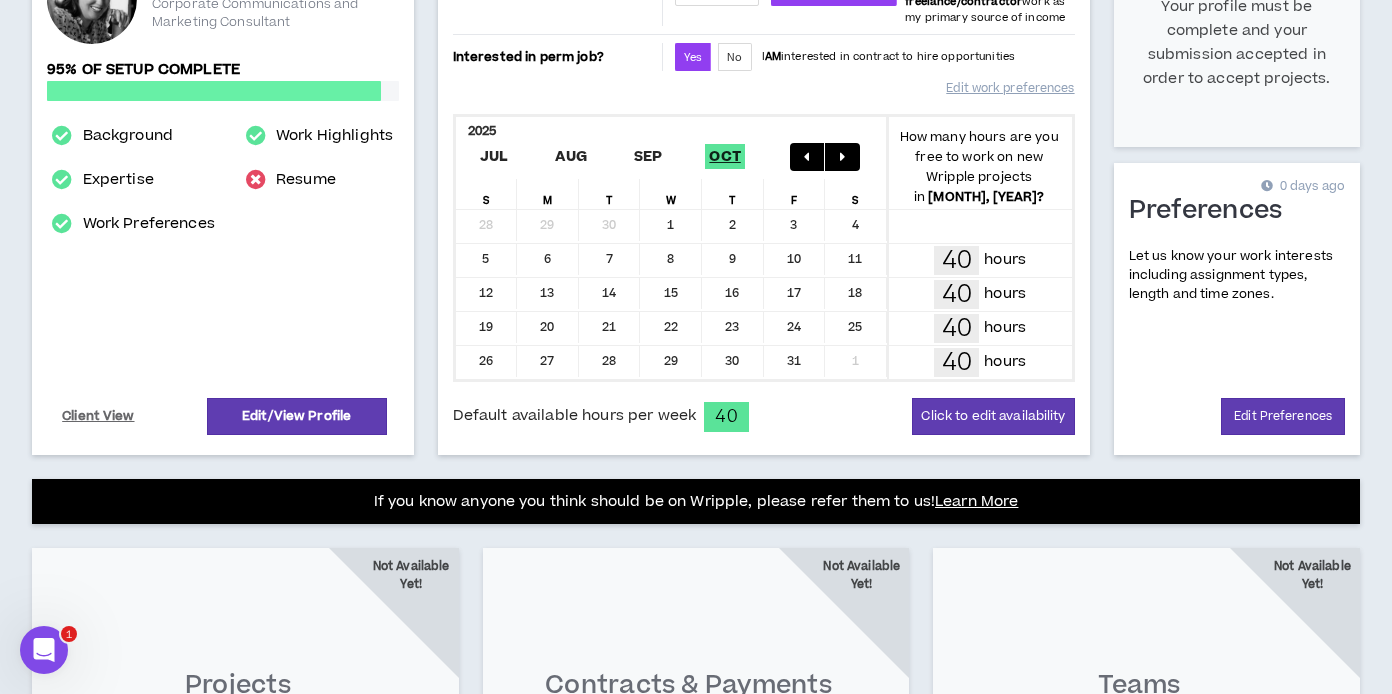 click on "Edit work preferences" at bounding box center (764, 92) 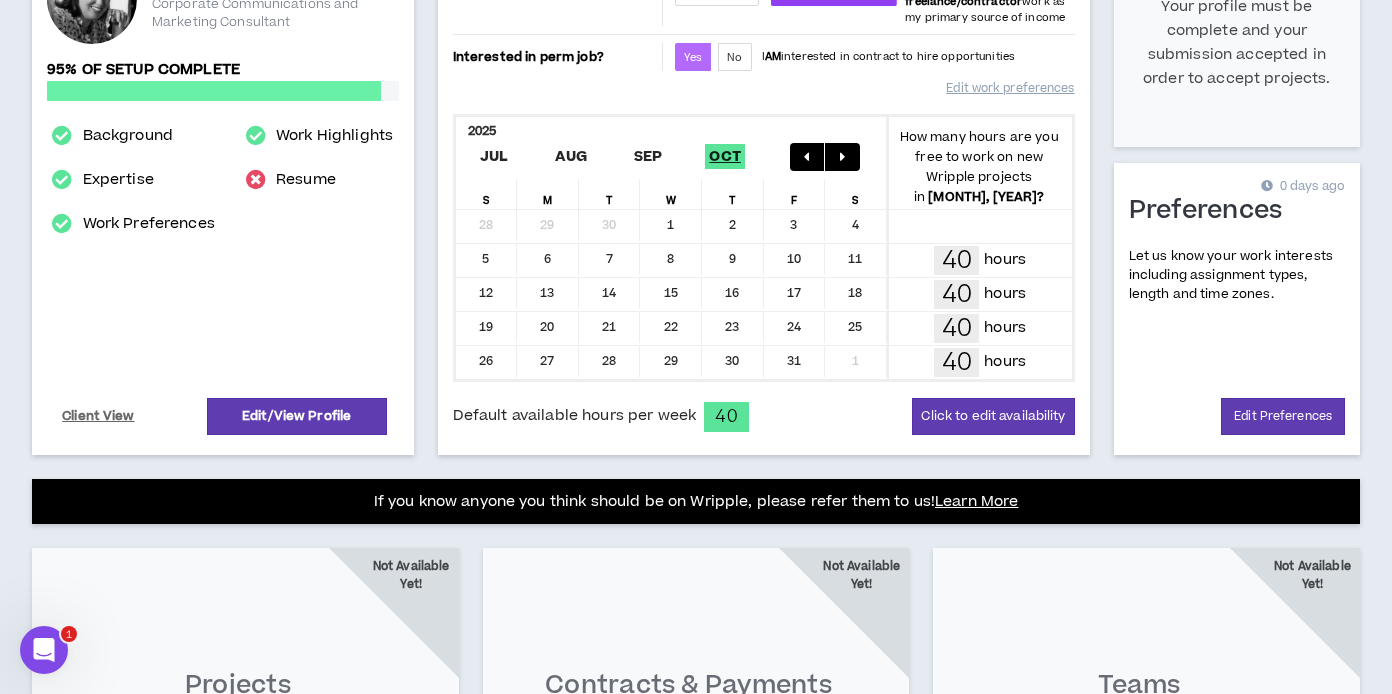 click on "Yes" at bounding box center (693, 57) 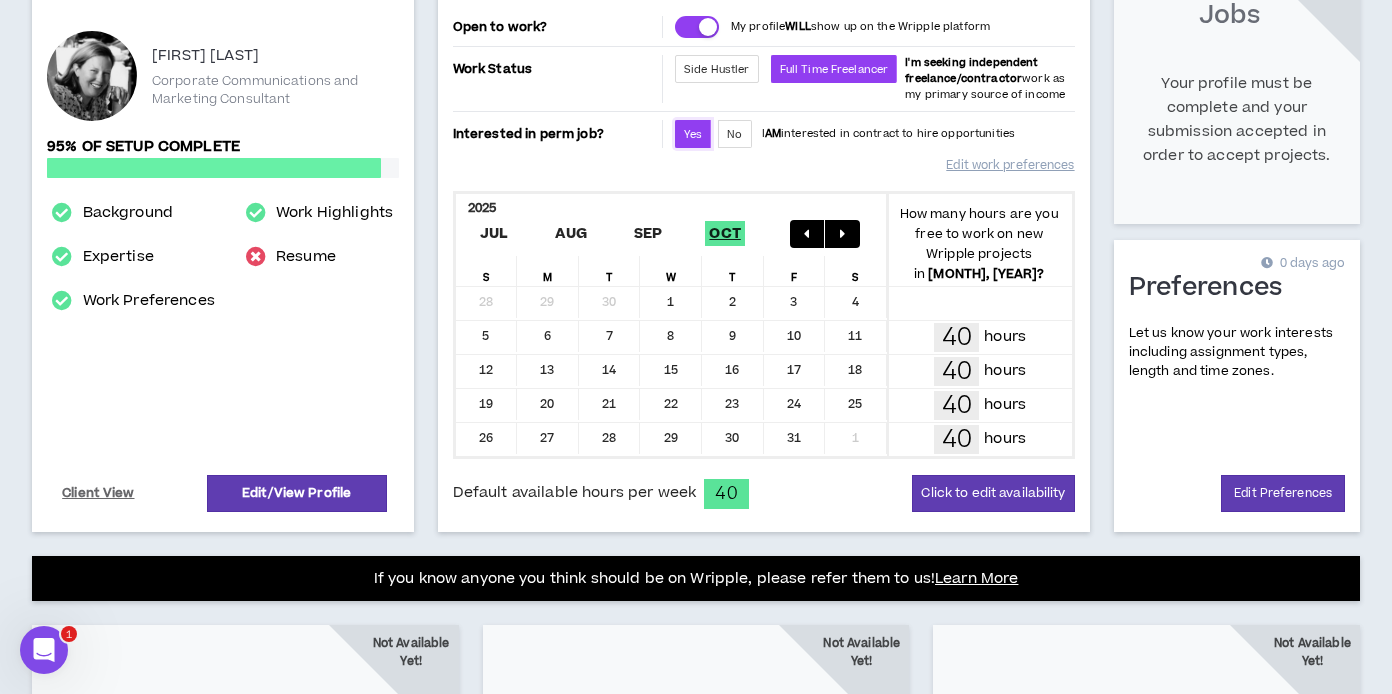 scroll, scrollTop: 337, scrollLeft: 0, axis: vertical 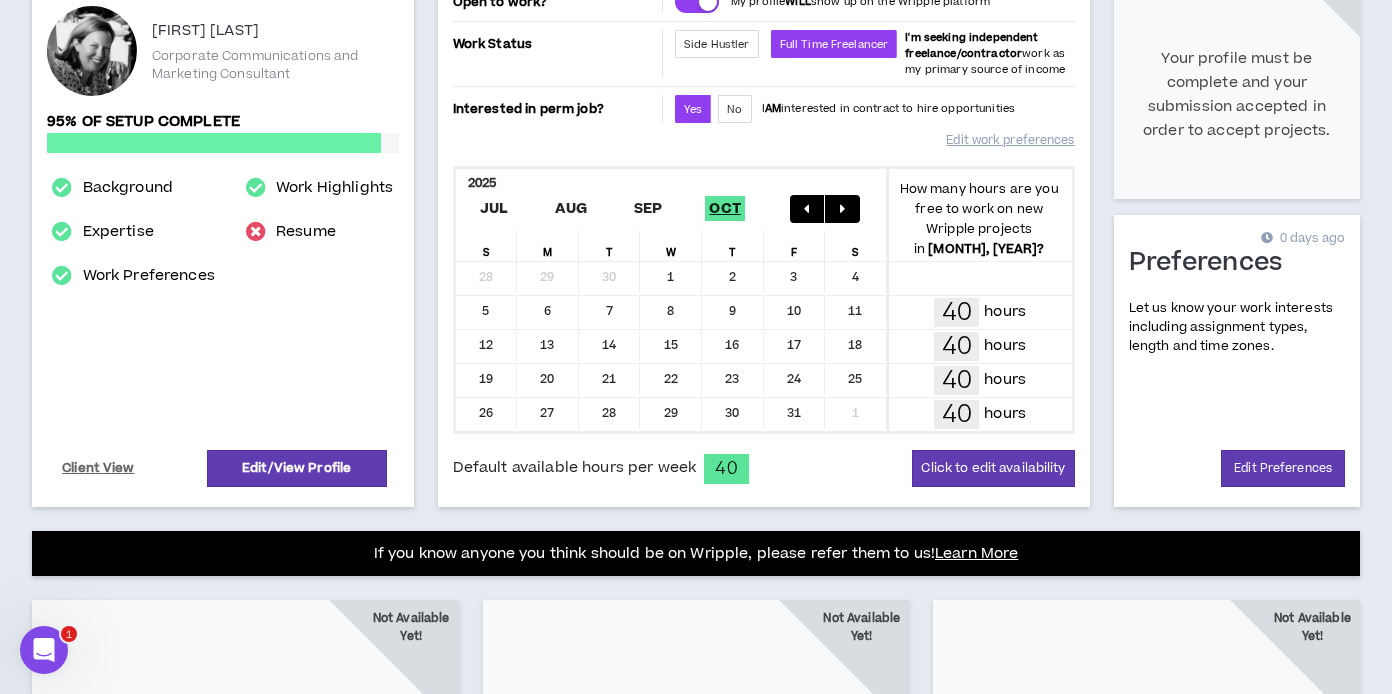 click on "Background Expertise Work Preferences" at bounding box center (133, 304) 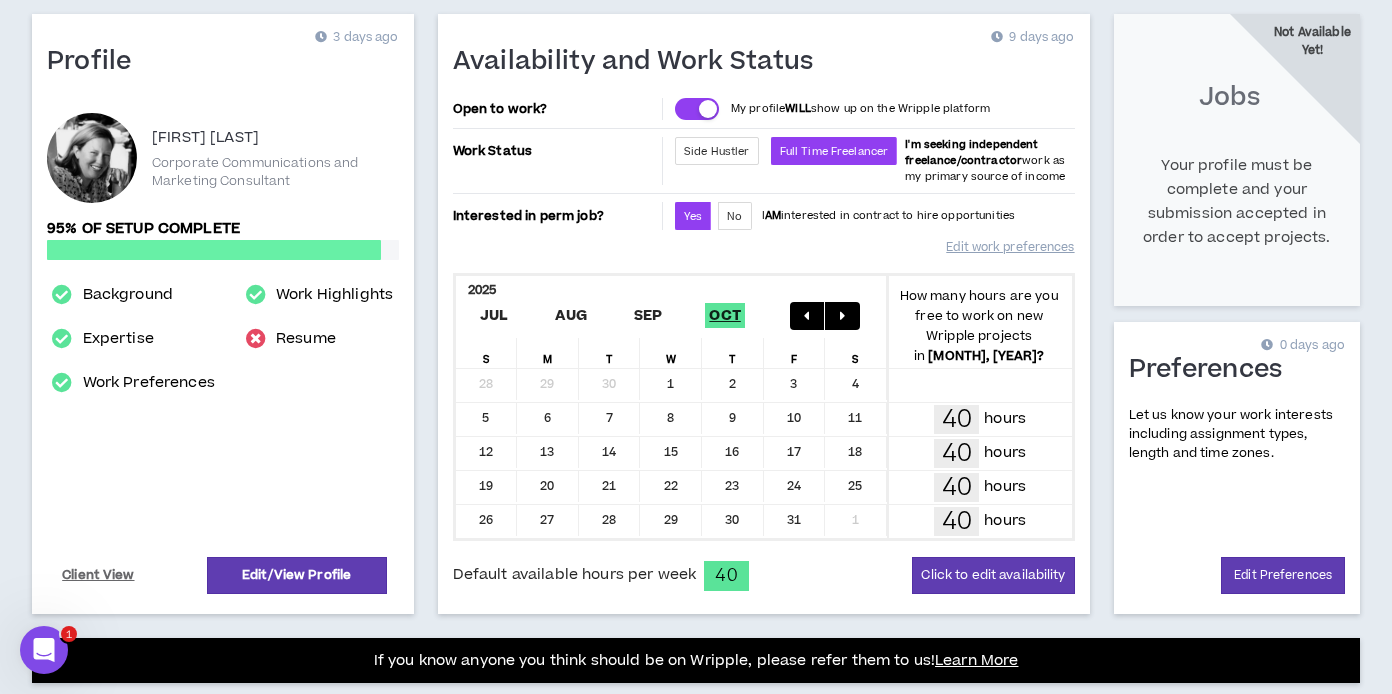 scroll, scrollTop: 234, scrollLeft: 0, axis: vertical 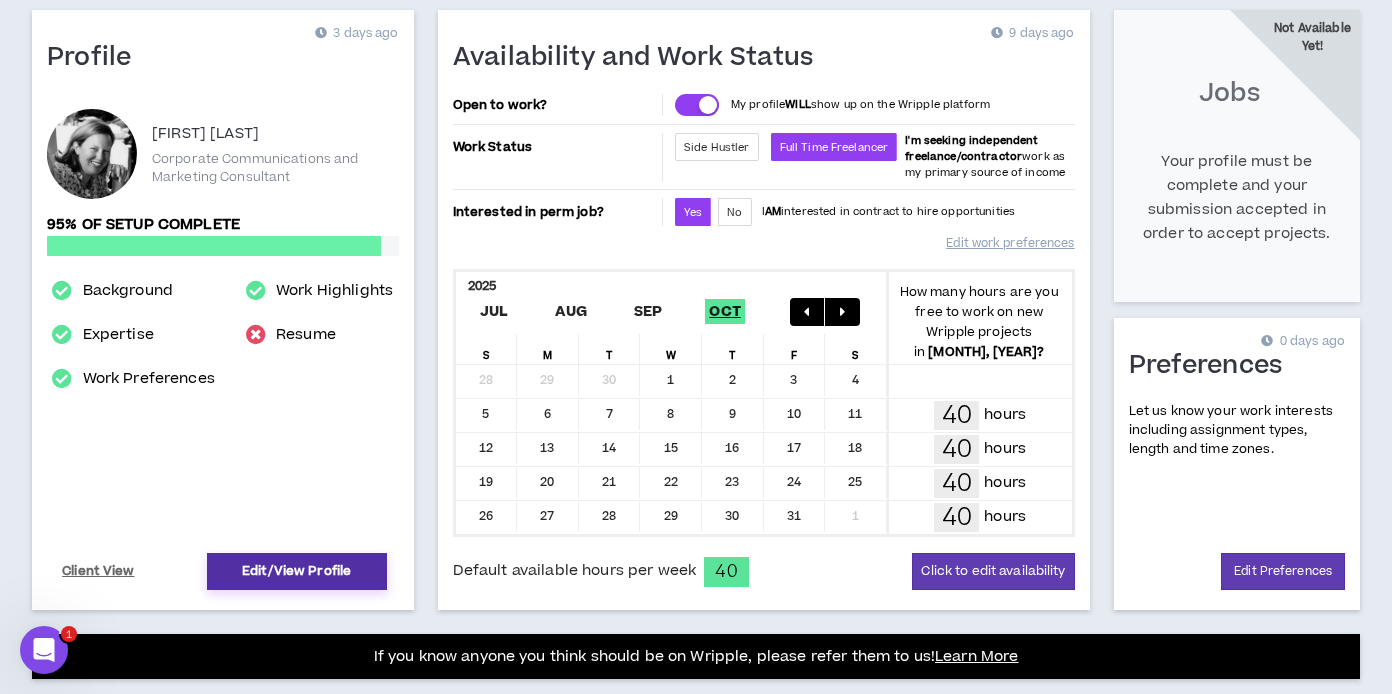 click on "Edit/View Profile" at bounding box center (297, 571) 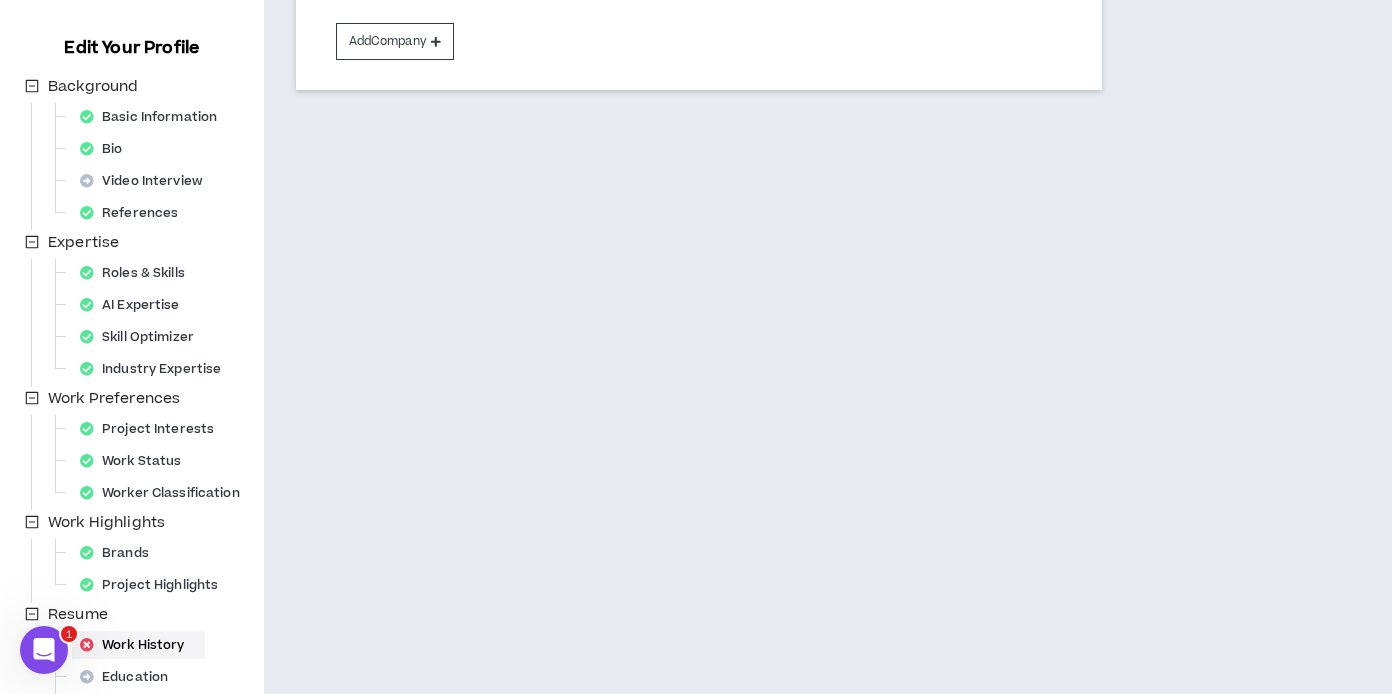 scroll, scrollTop: 0, scrollLeft: 0, axis: both 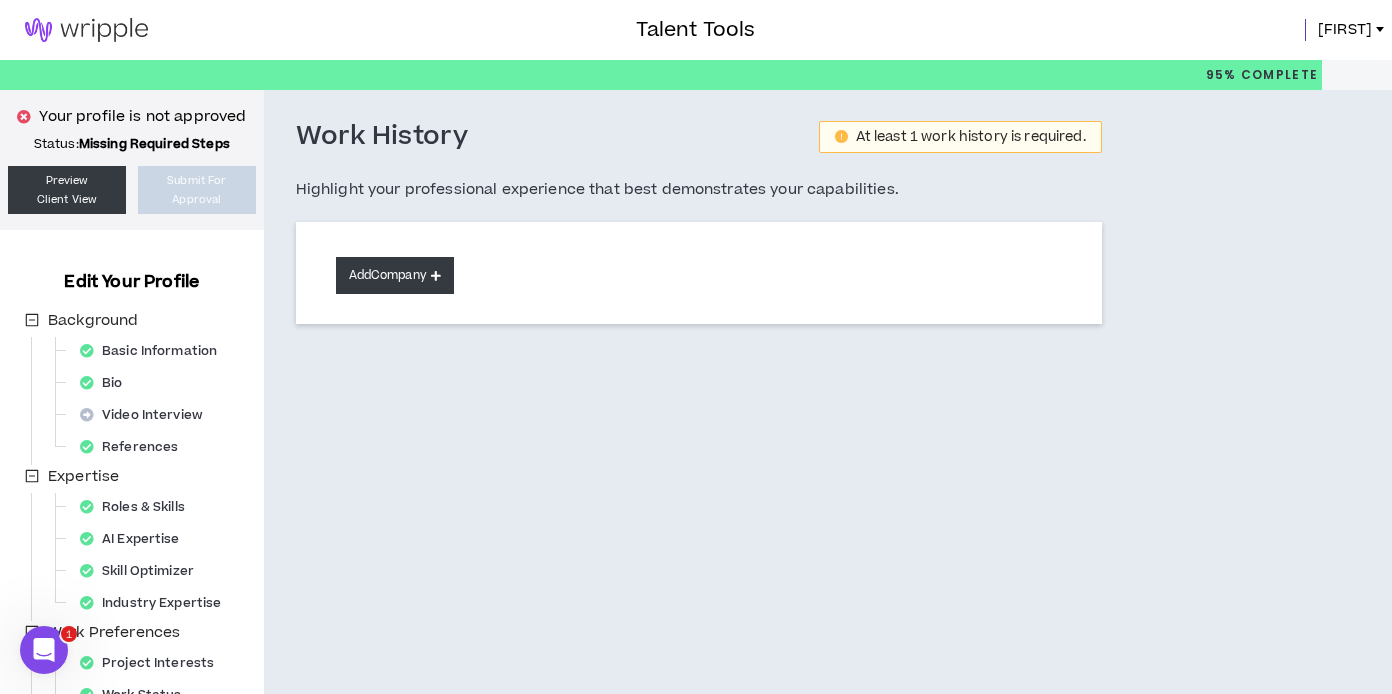 click on "Add  Company" at bounding box center [395, 275] 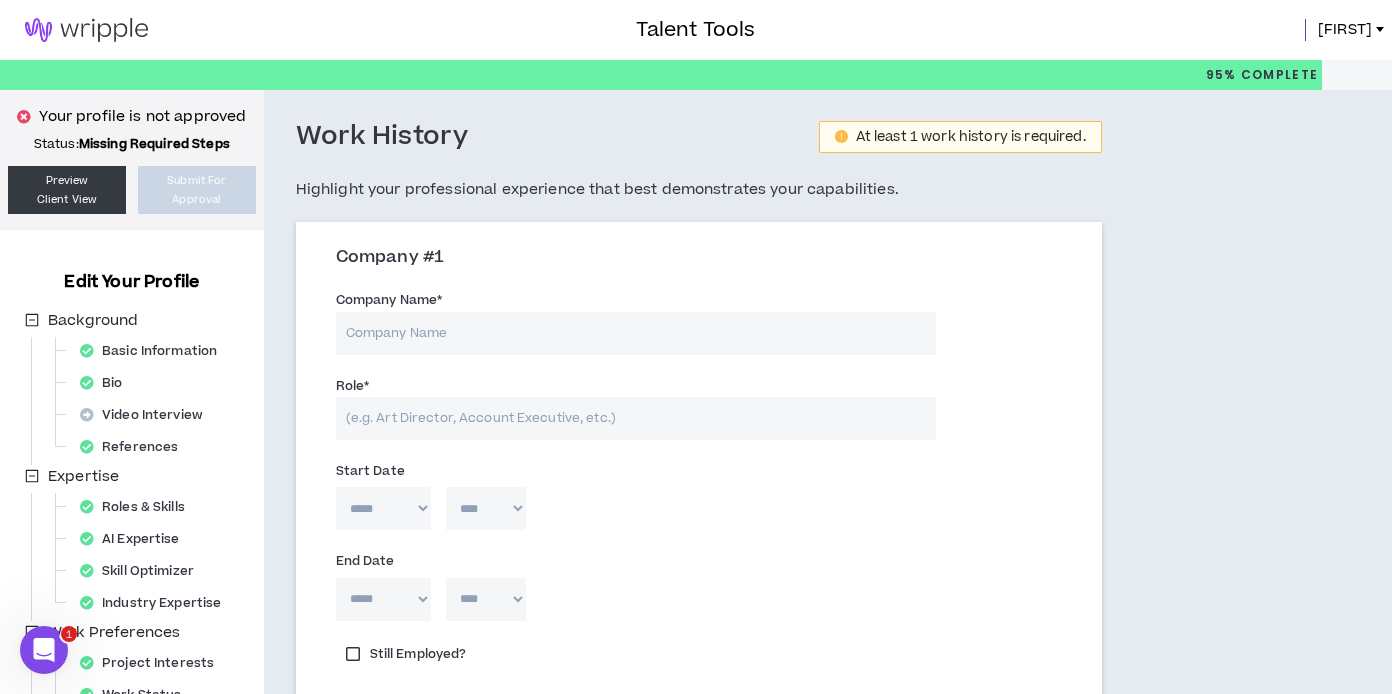 type 